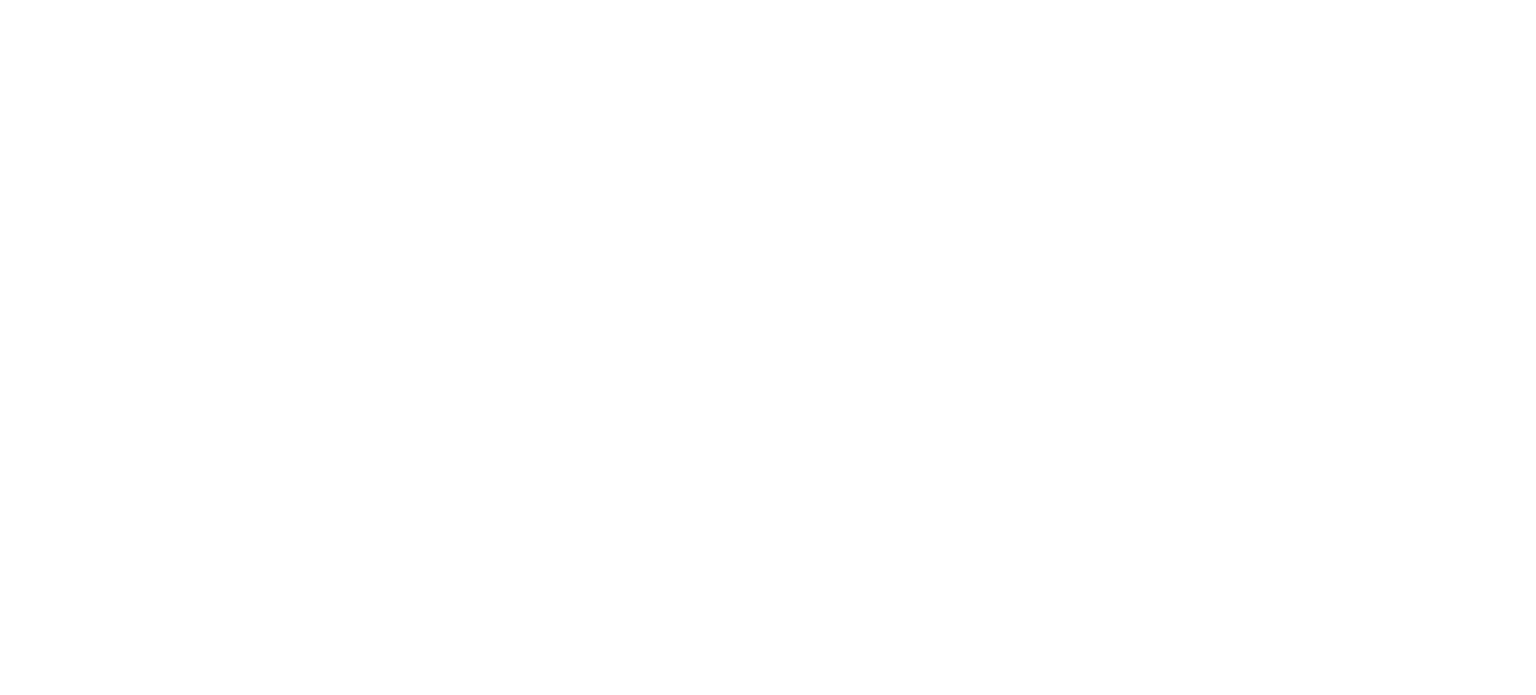 scroll, scrollTop: 0, scrollLeft: 0, axis: both 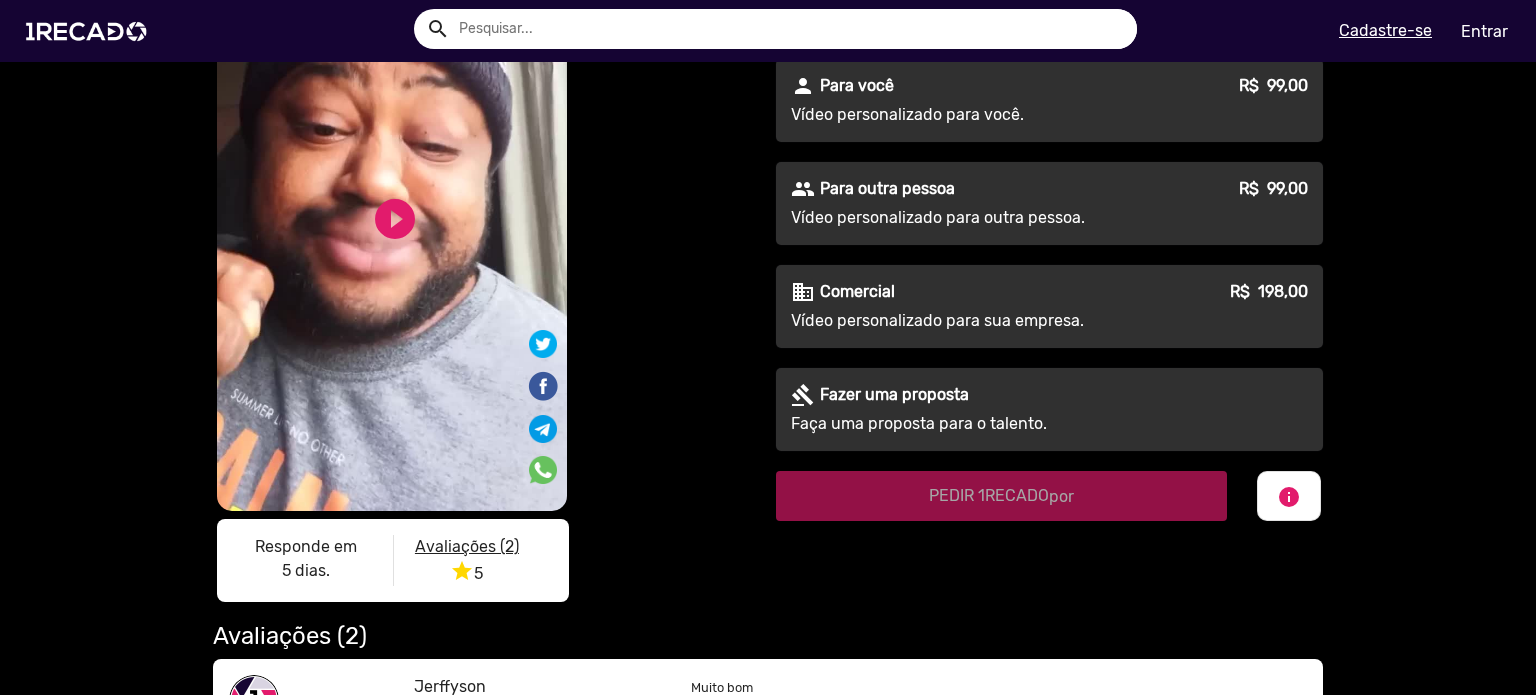 click on "gavel Fazer uma proposta  Faça uma proposta para o talento." 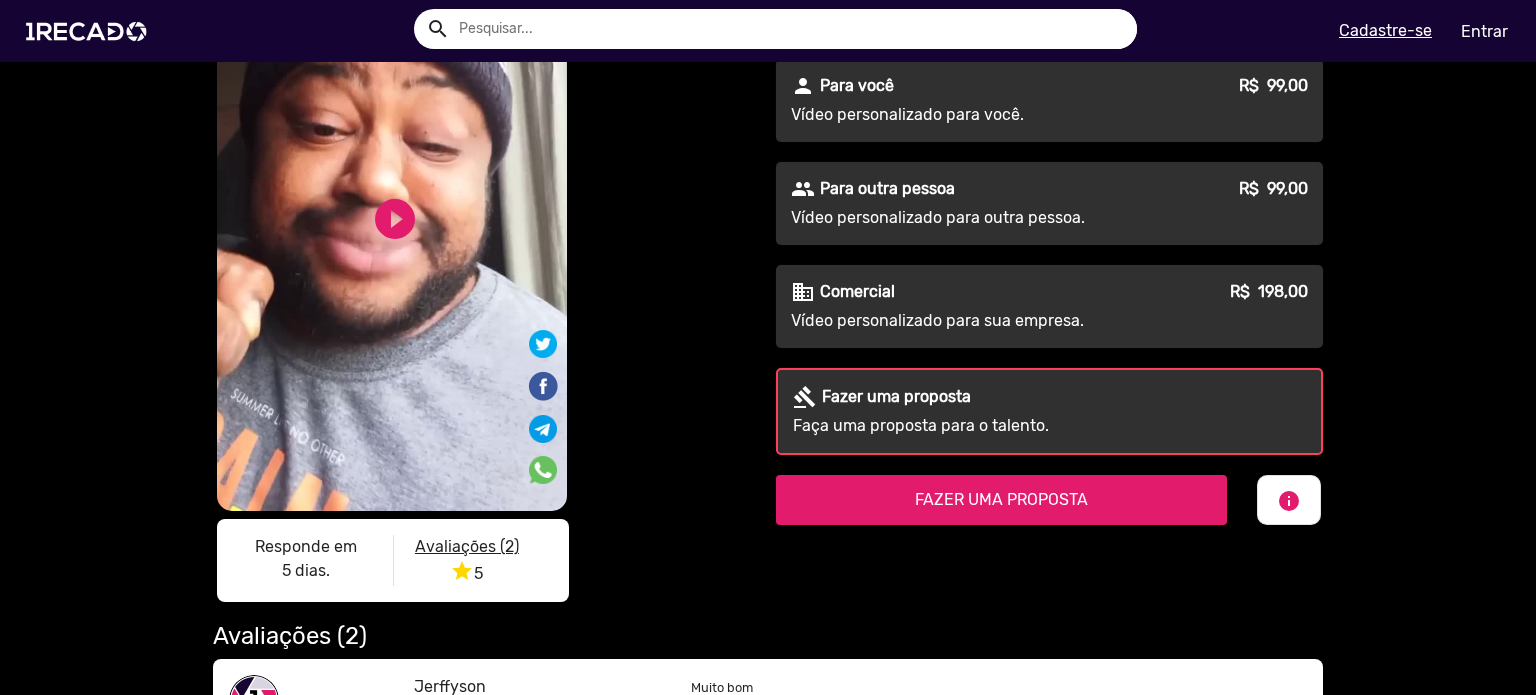 click on "FAZER UMA PROPOSTA" at bounding box center (1001, 499) 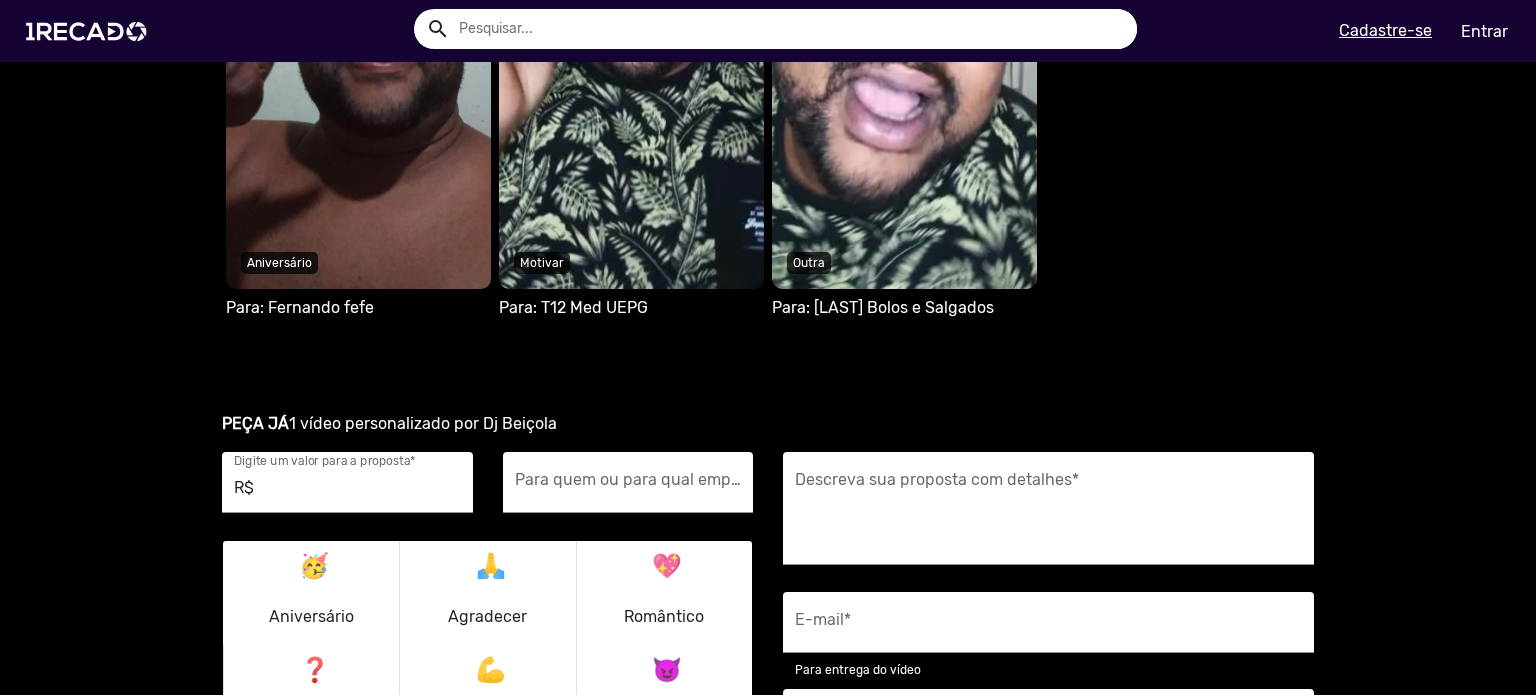 scroll, scrollTop: 1621, scrollLeft: 0, axis: vertical 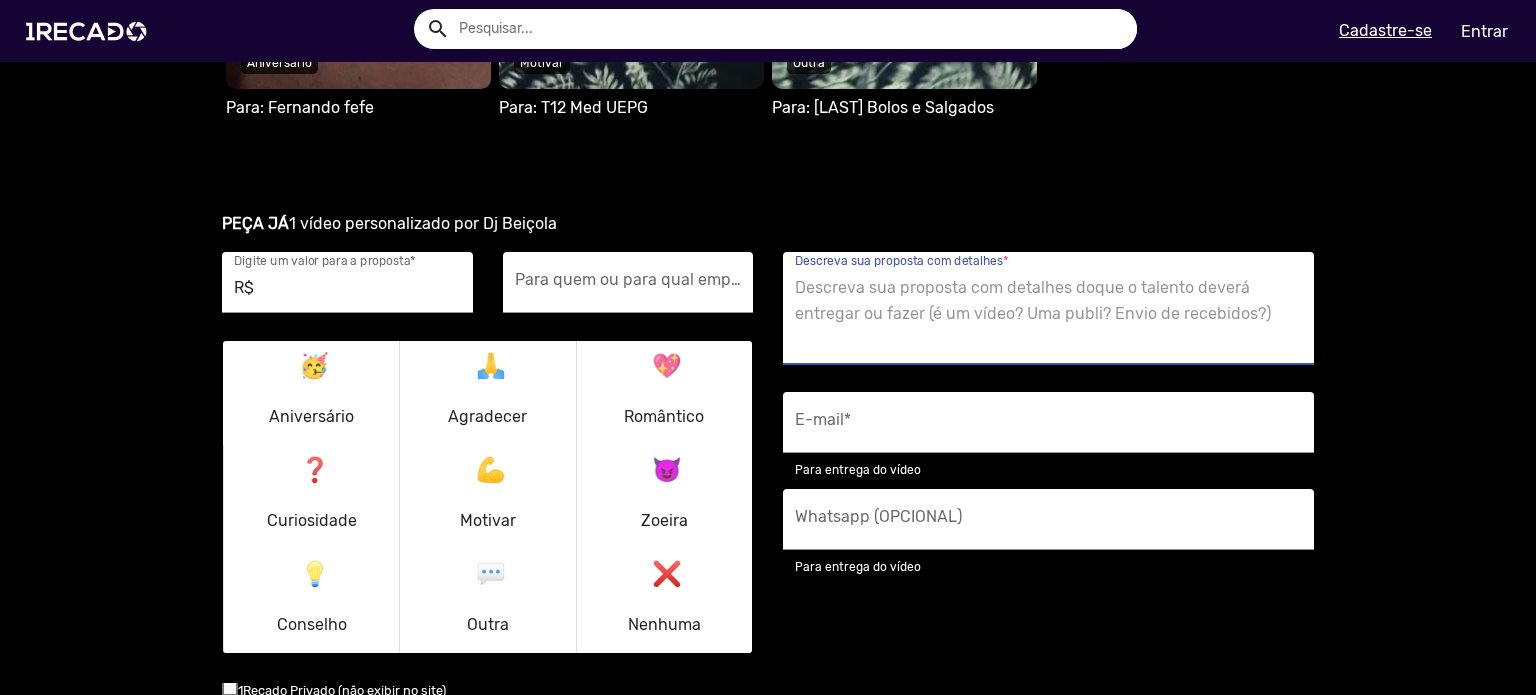 click on "Descreva sua proposta com detalhes  *" at bounding box center (1048, 314) 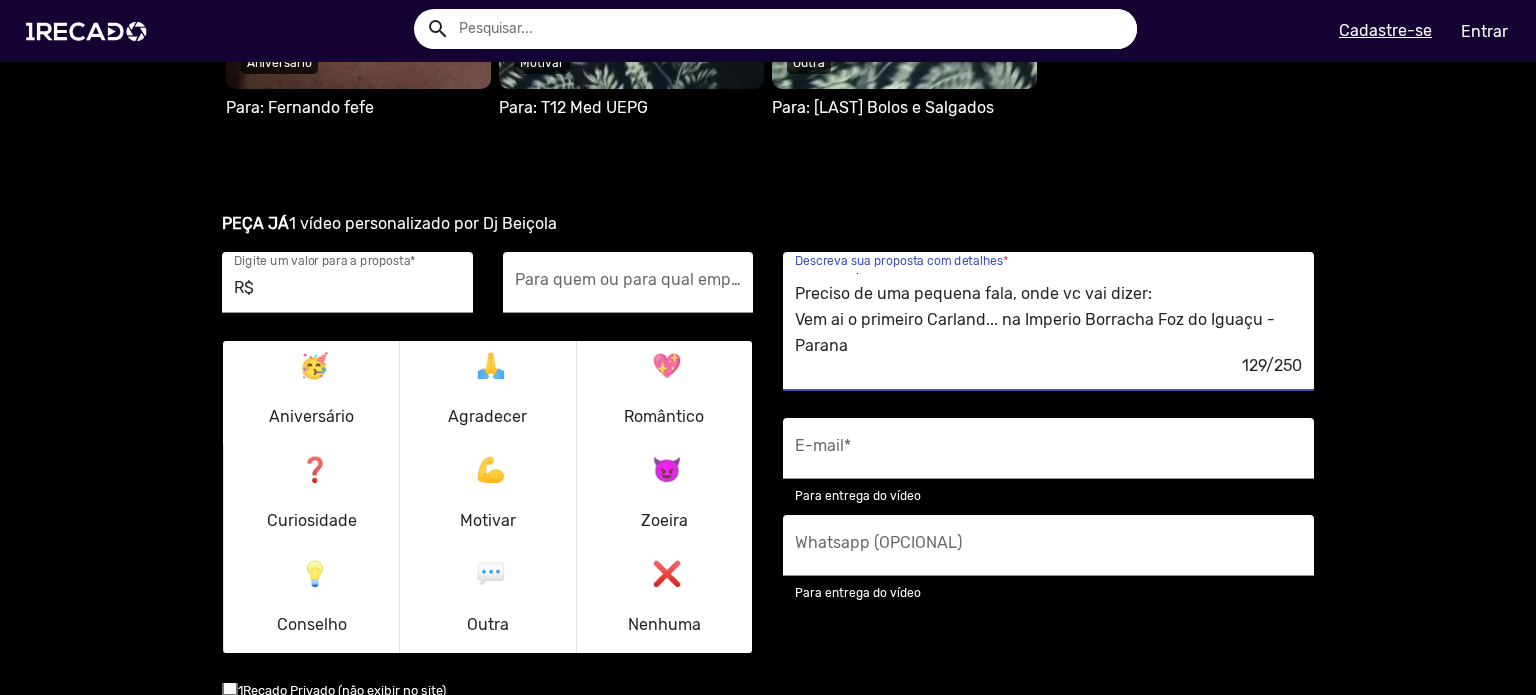 scroll, scrollTop: 46, scrollLeft: 0, axis: vertical 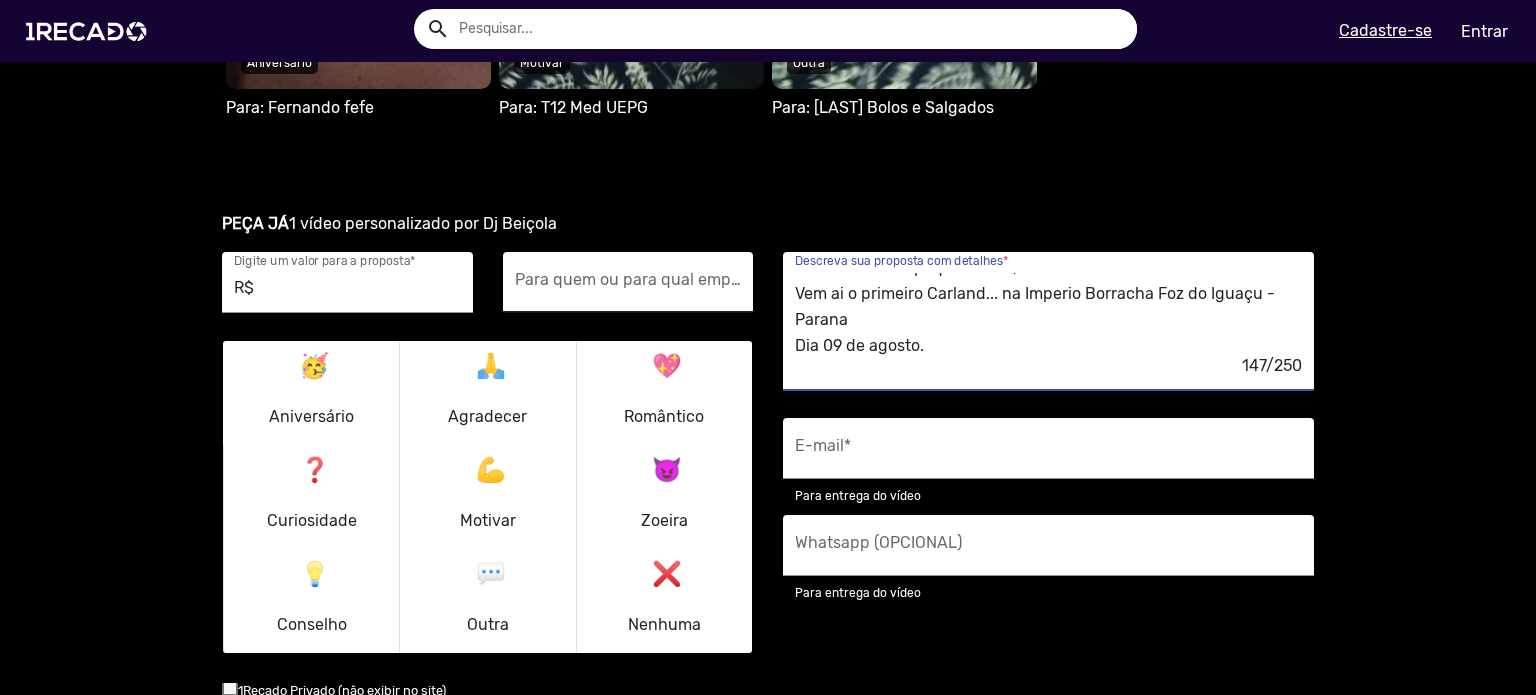 type on "Bom dia,
Preciso de uma pequena fala, onde vc vai dizer:
Vem ai o primeiro Carland... na Imperio Borracha Foz do Iguaçu - Parana
Dia 09 de agosto." 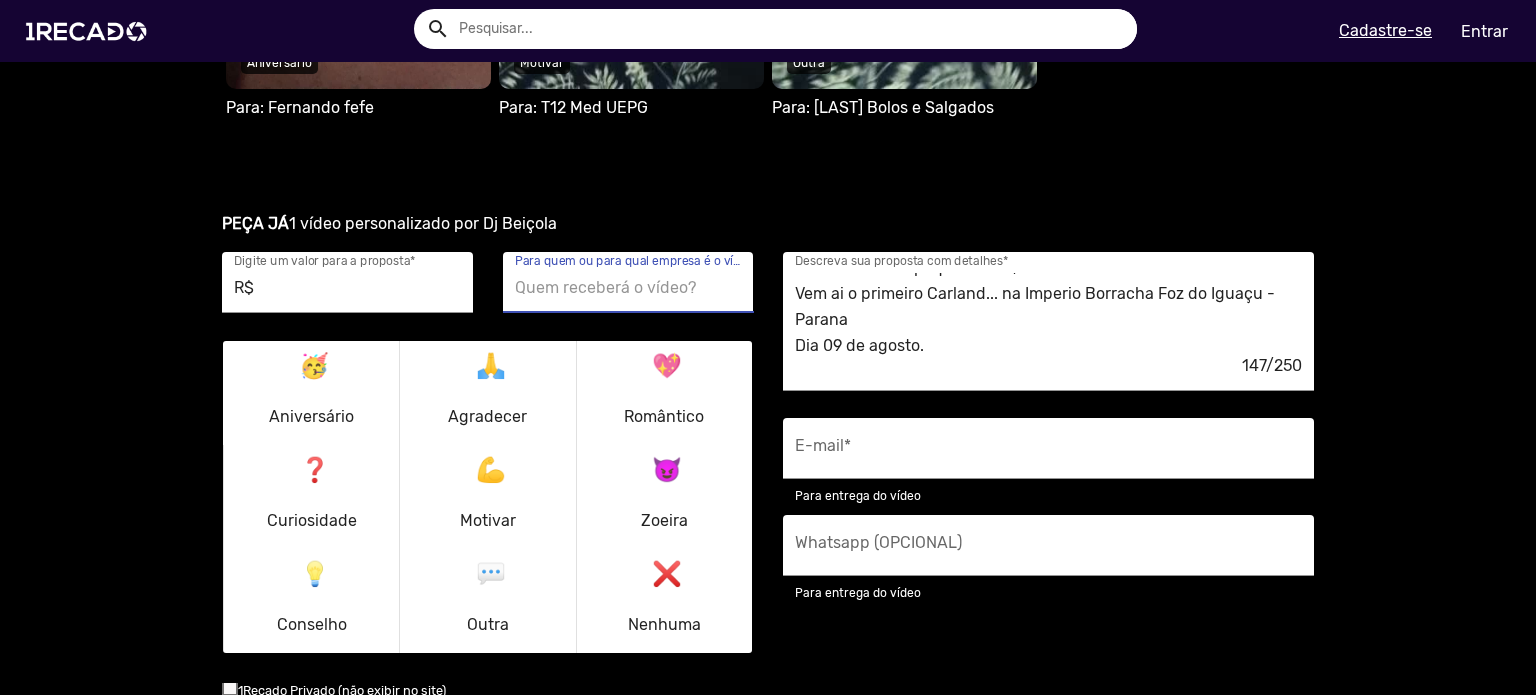 click on "Para quem ou para qual empresa é o vídeo?   *" at bounding box center [628, 288] 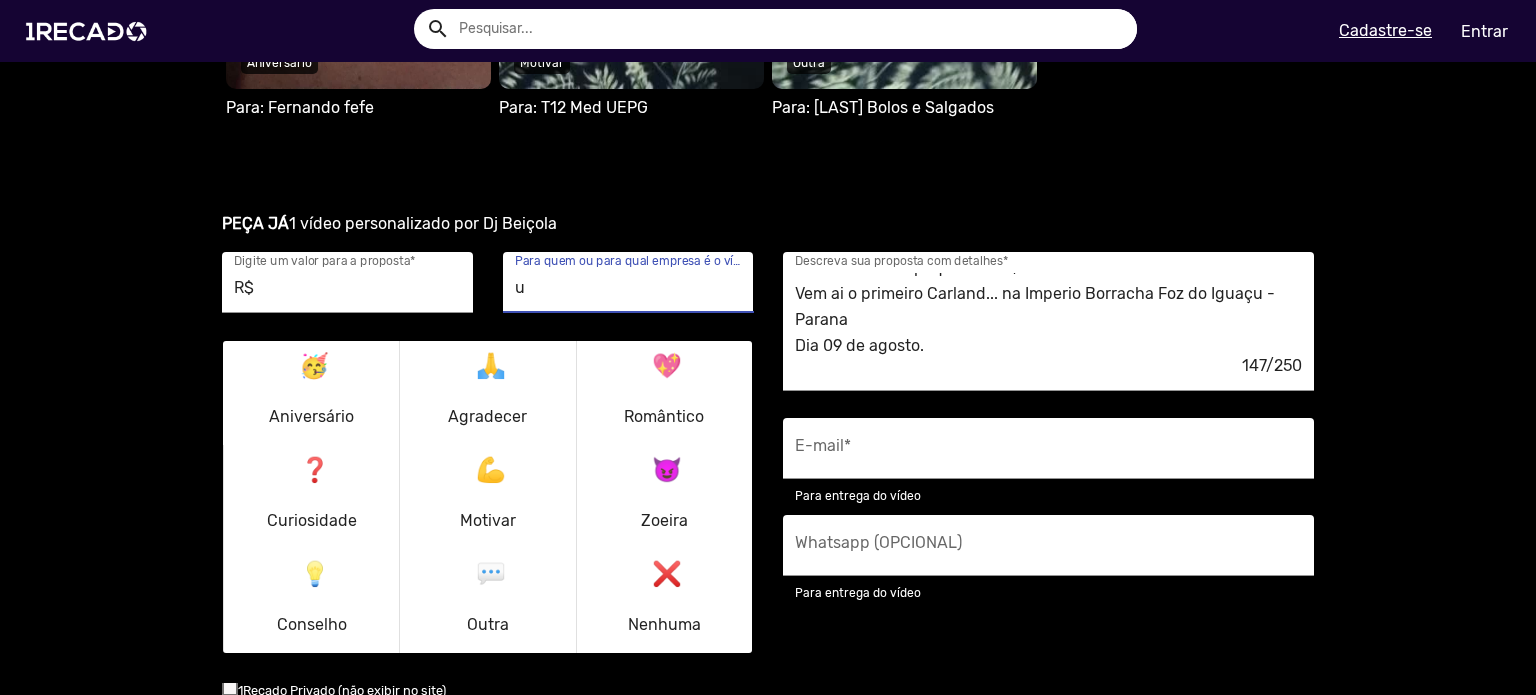 type on "u" 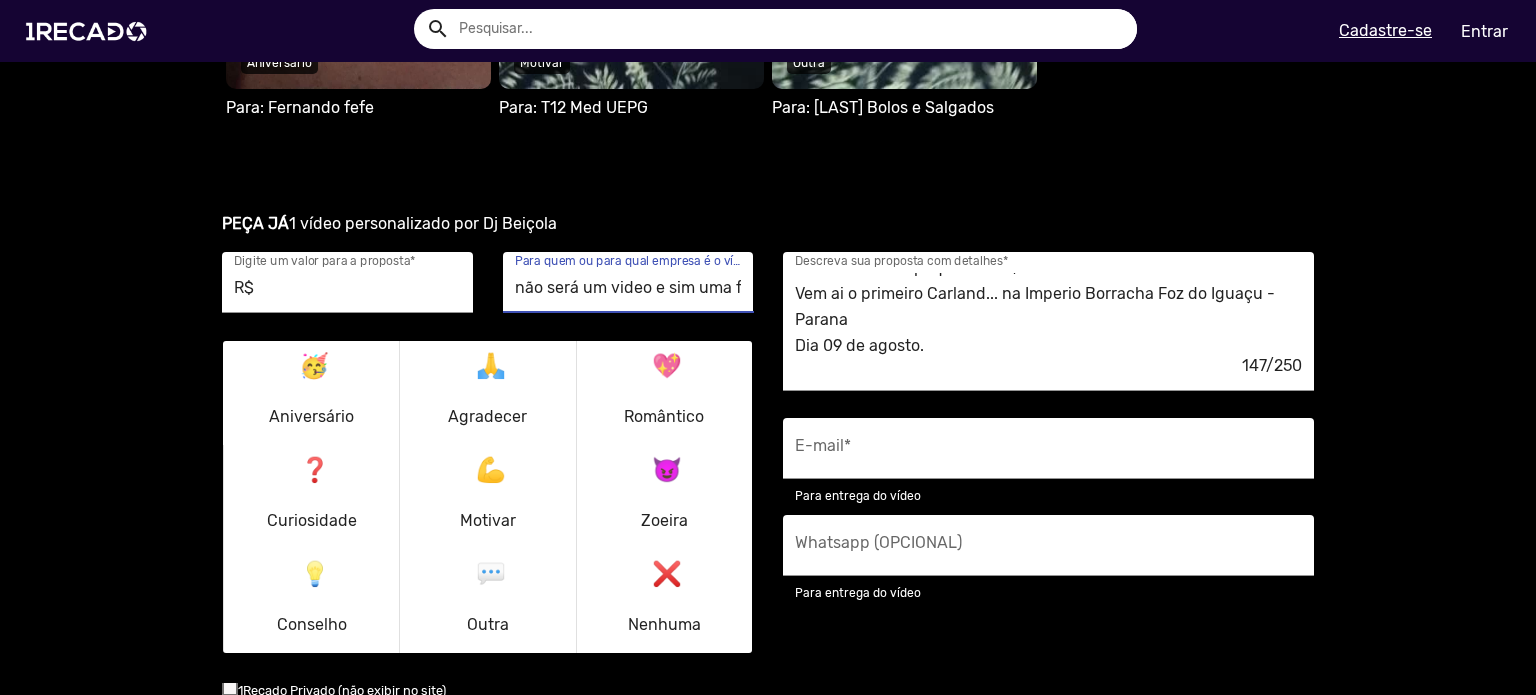 scroll, scrollTop: 0, scrollLeft: 0, axis: both 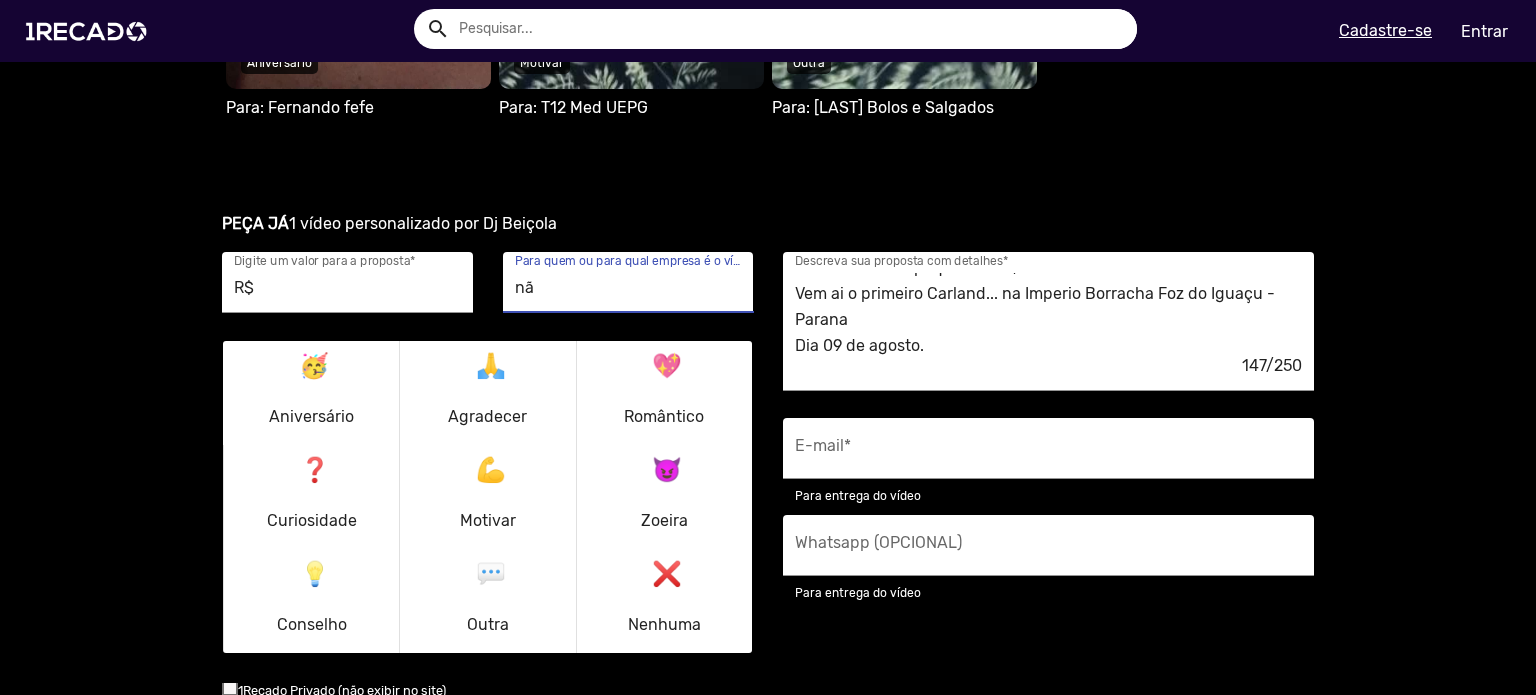 type on "n" 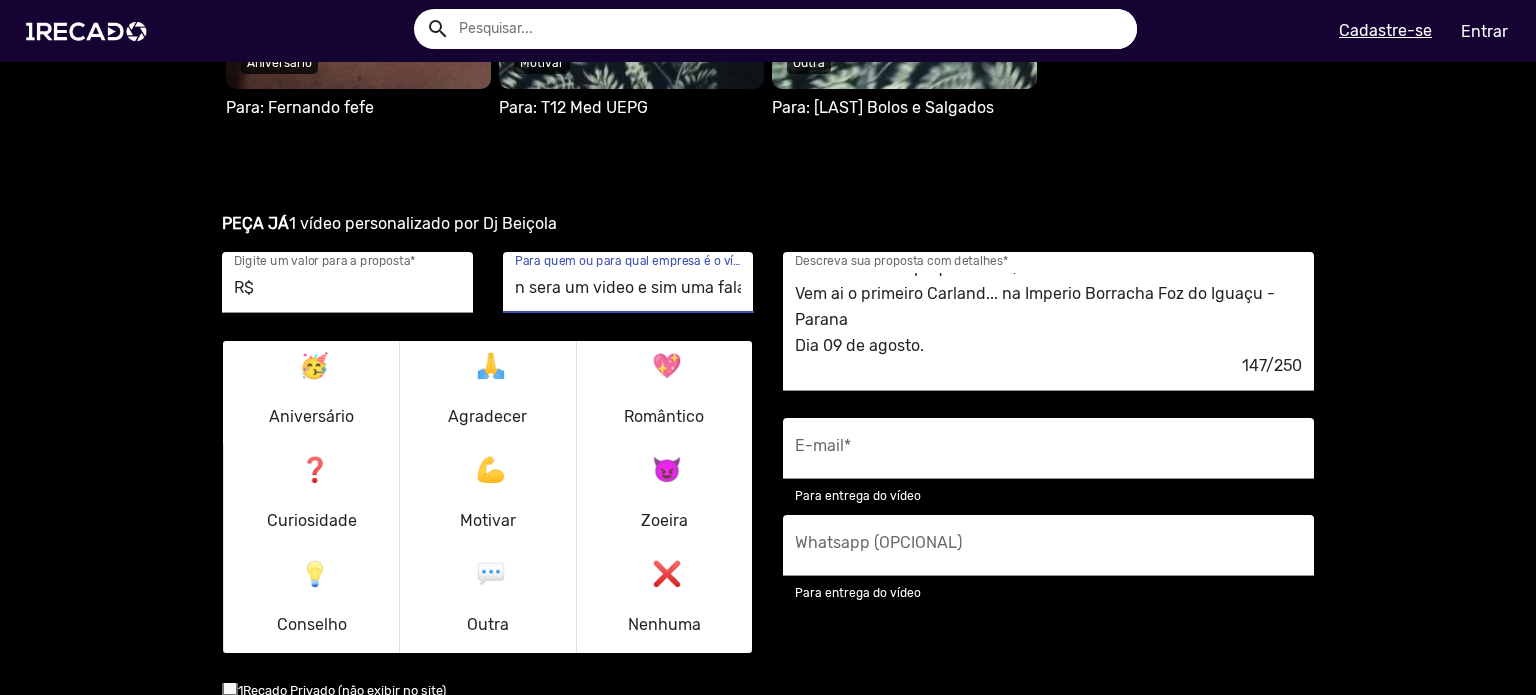 scroll, scrollTop: 0, scrollLeft: 0, axis: both 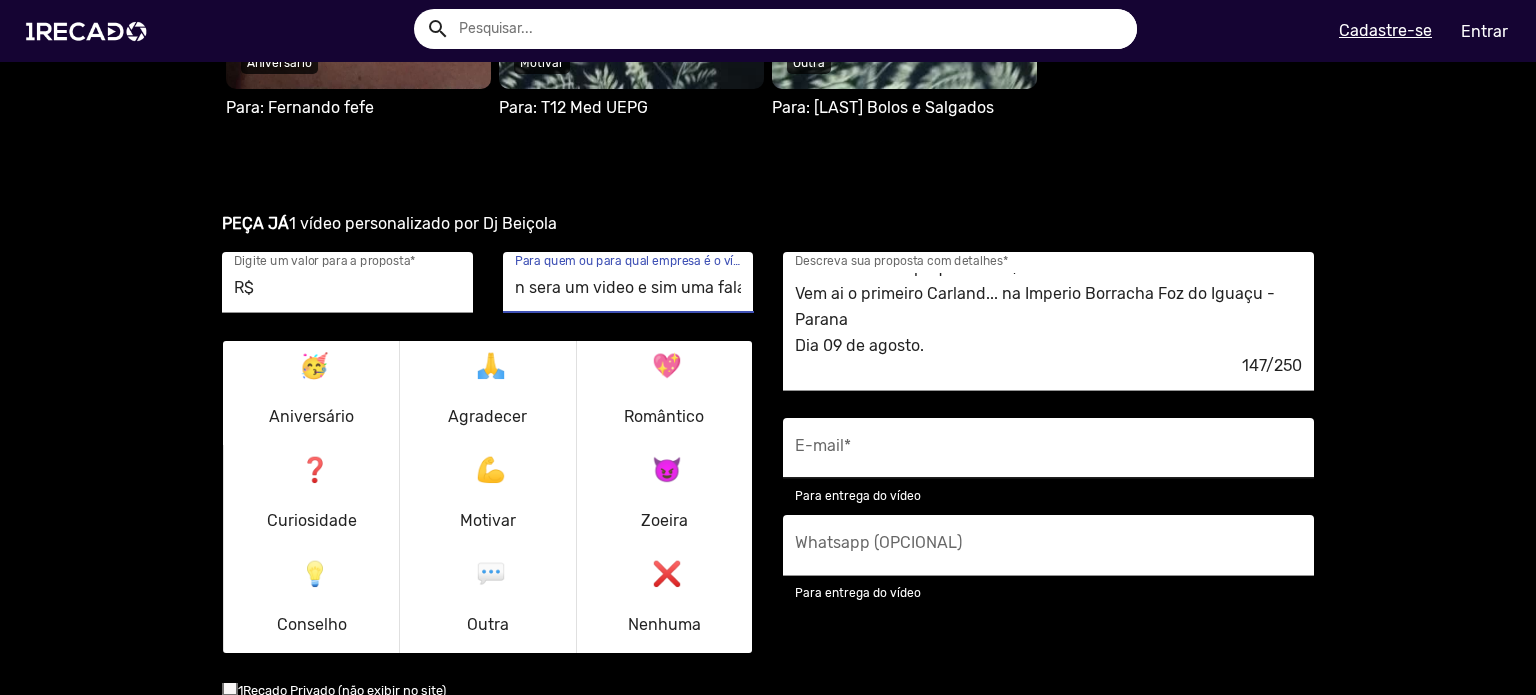 type on "n sera um video e sim uma fala" 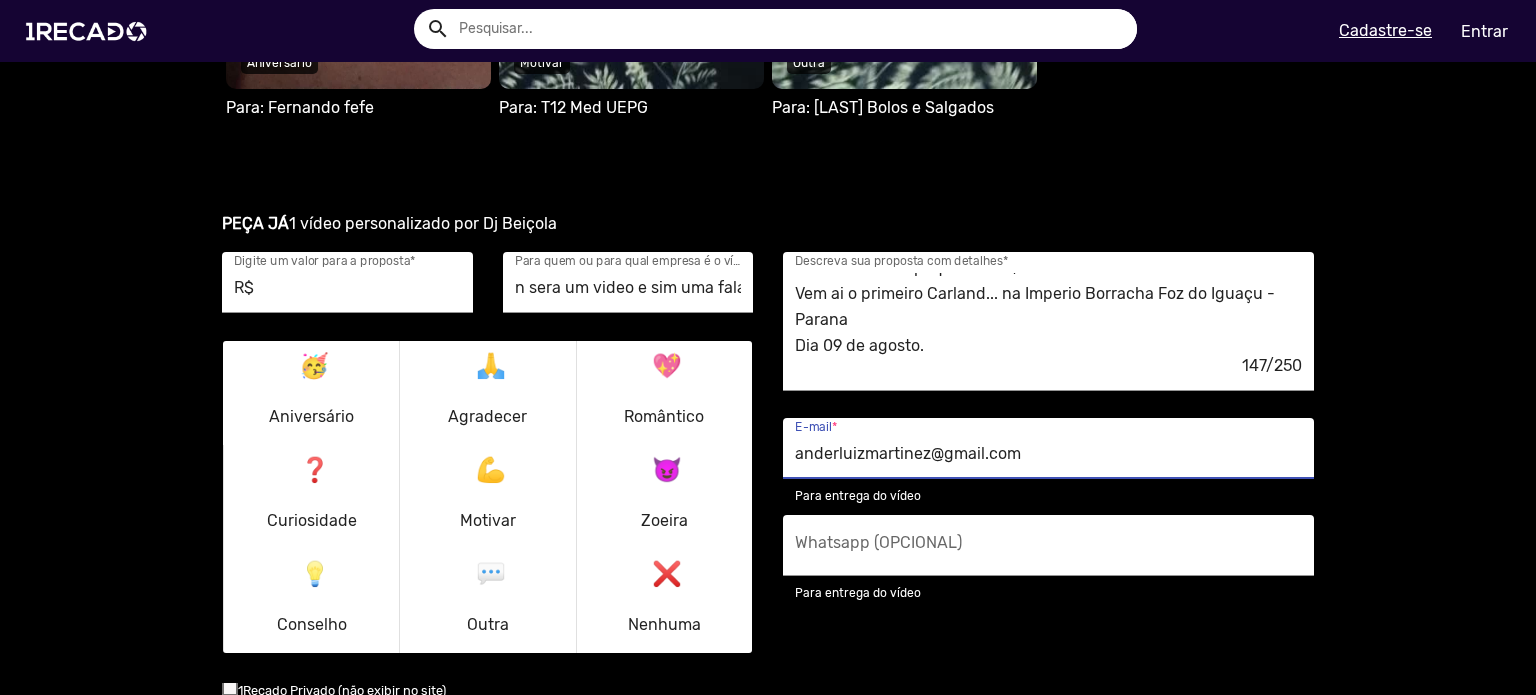 type on "anderluizmartinez@gmail.com" 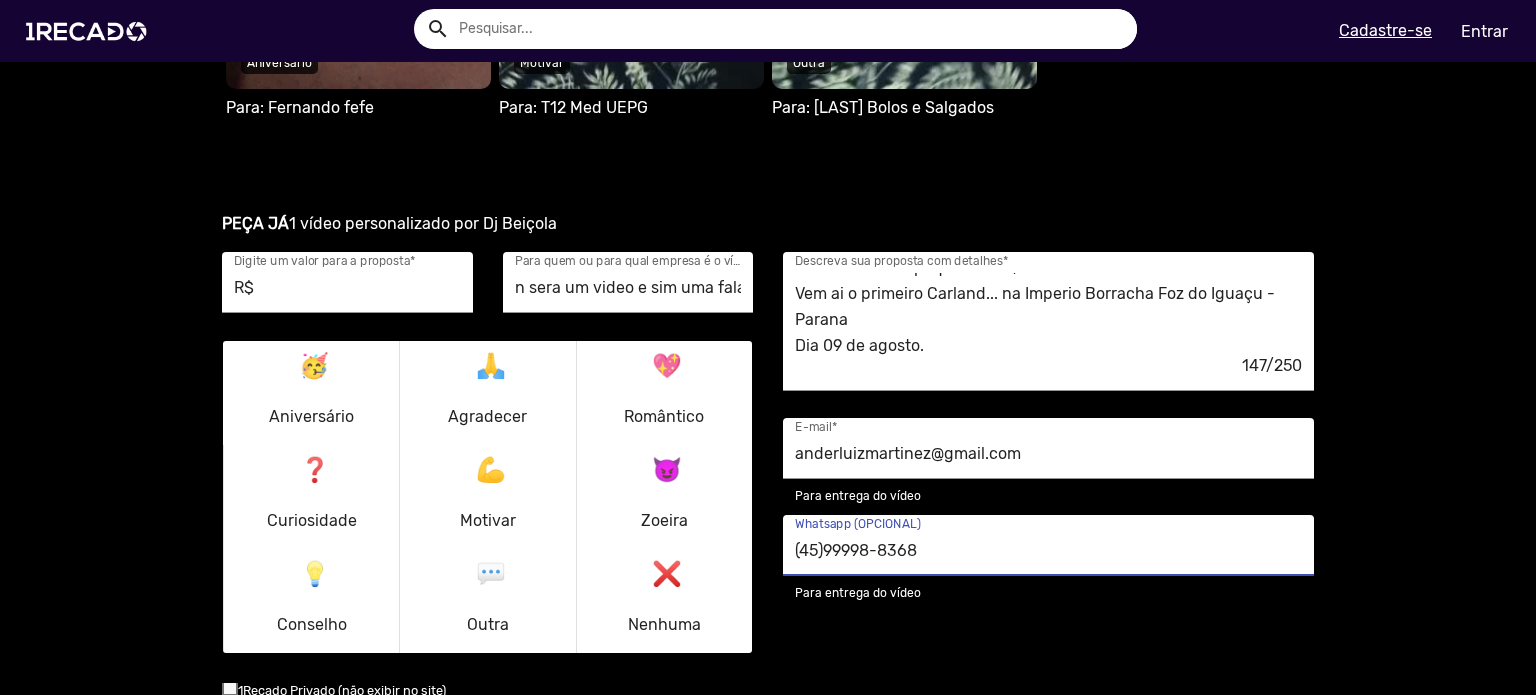 type on "(45)99998-8368" 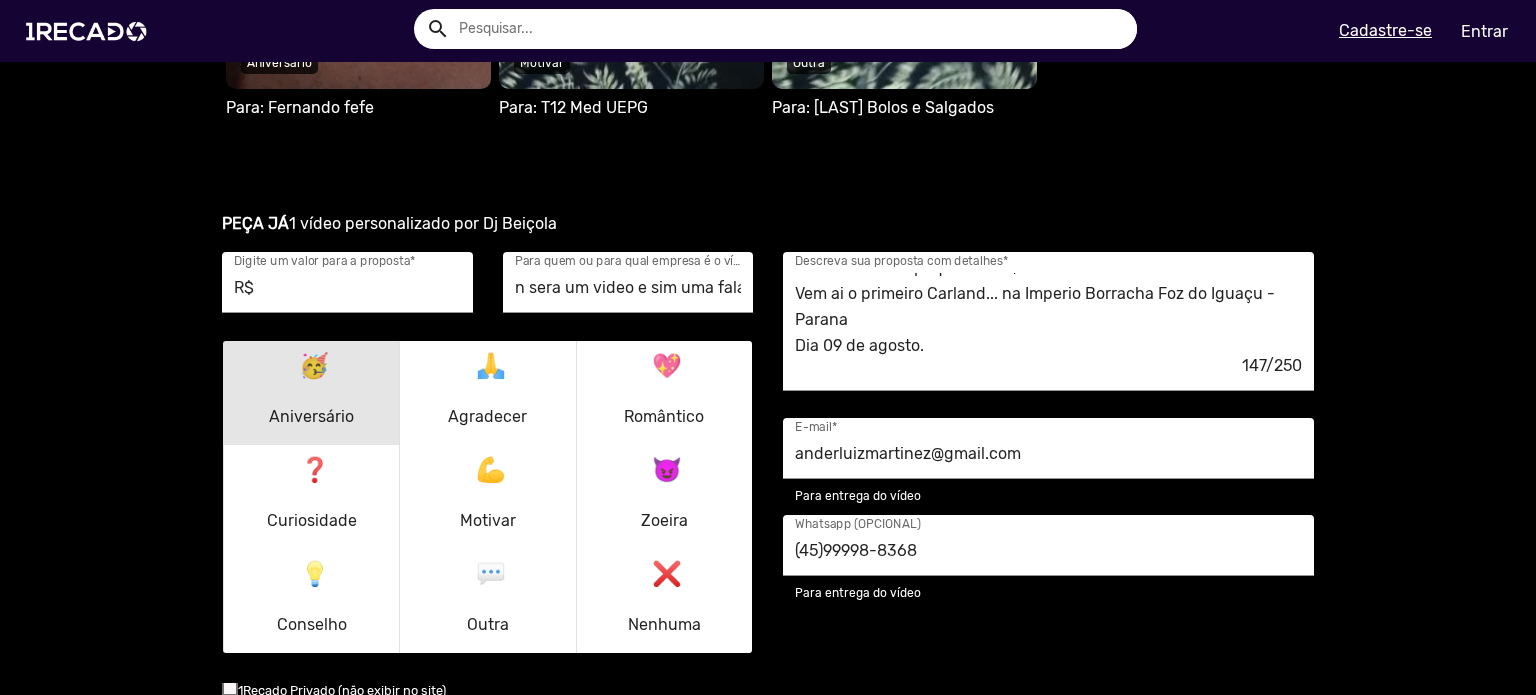 click on "🥳  Aniversário" at bounding box center (311, 393) 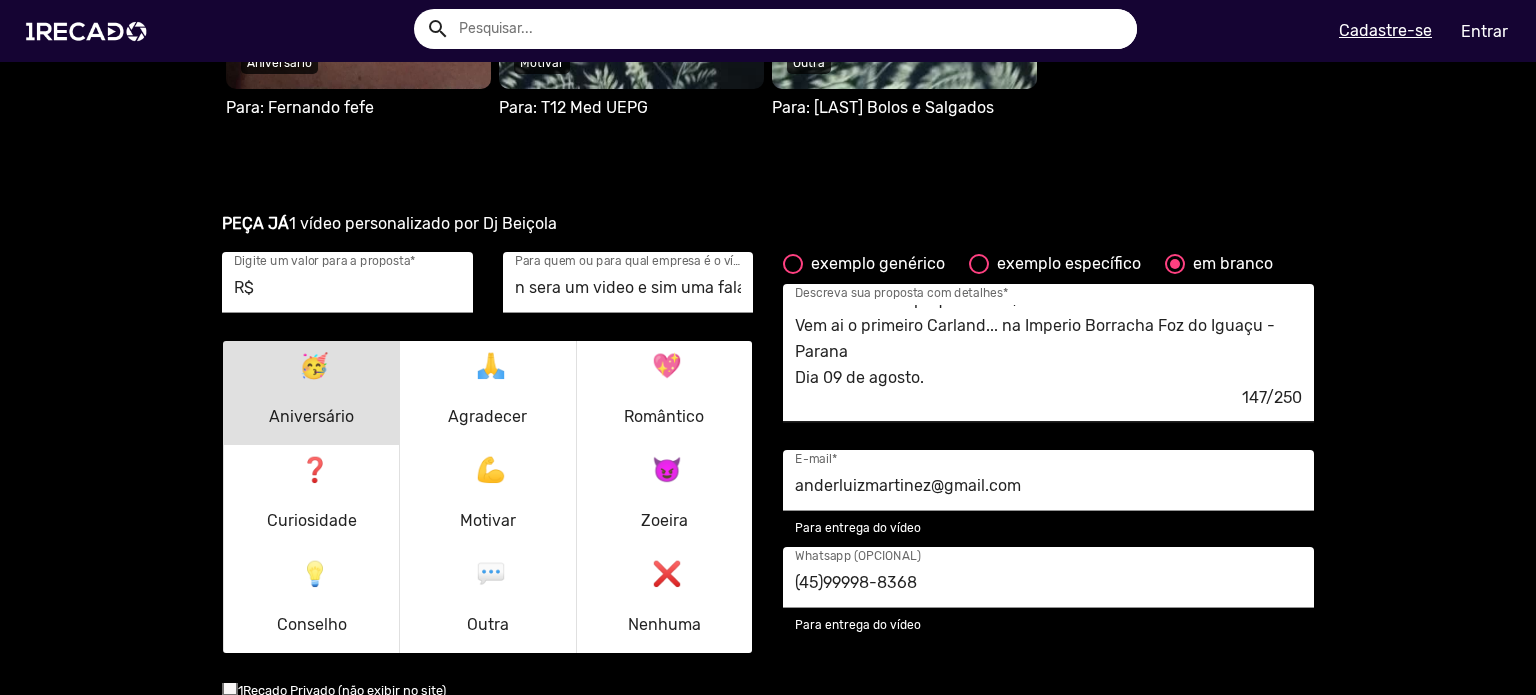 scroll, scrollTop: 52, scrollLeft: 0, axis: vertical 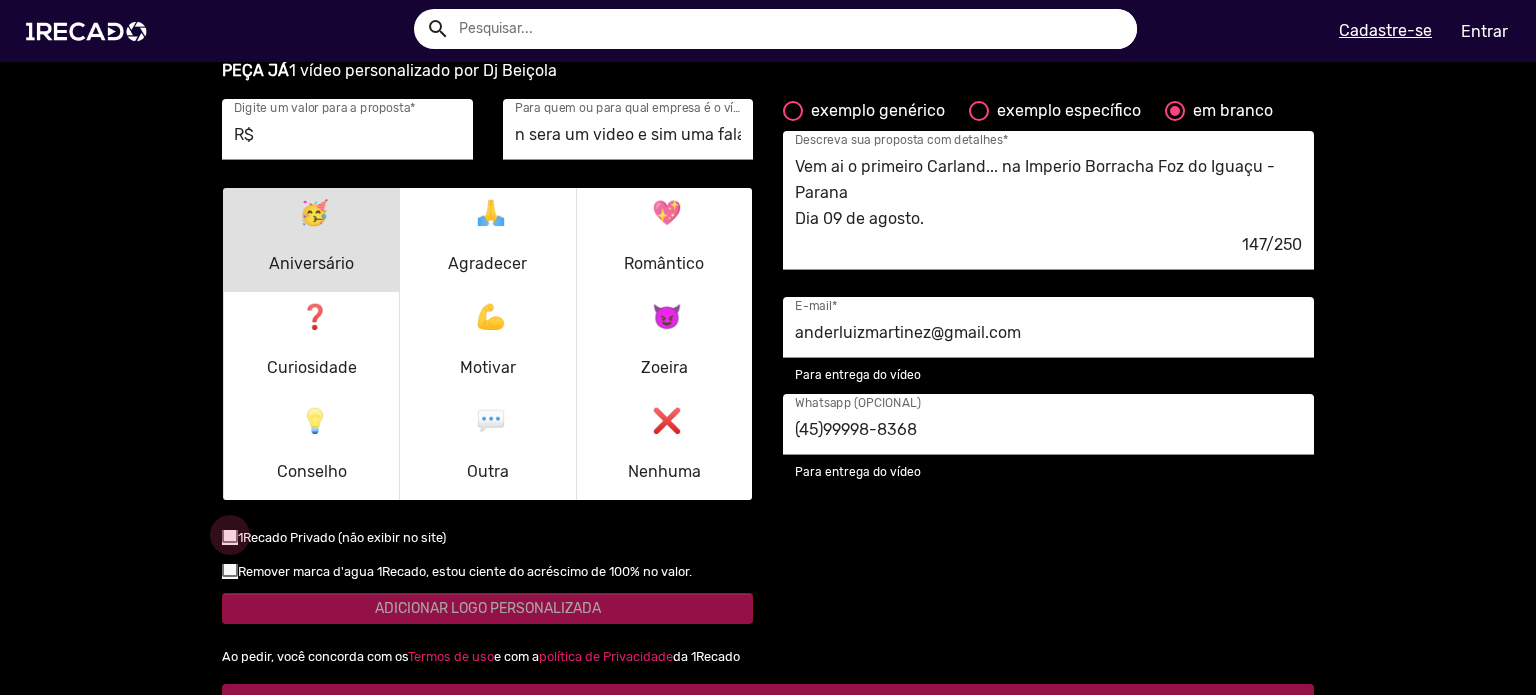 click at bounding box center (230, 535) 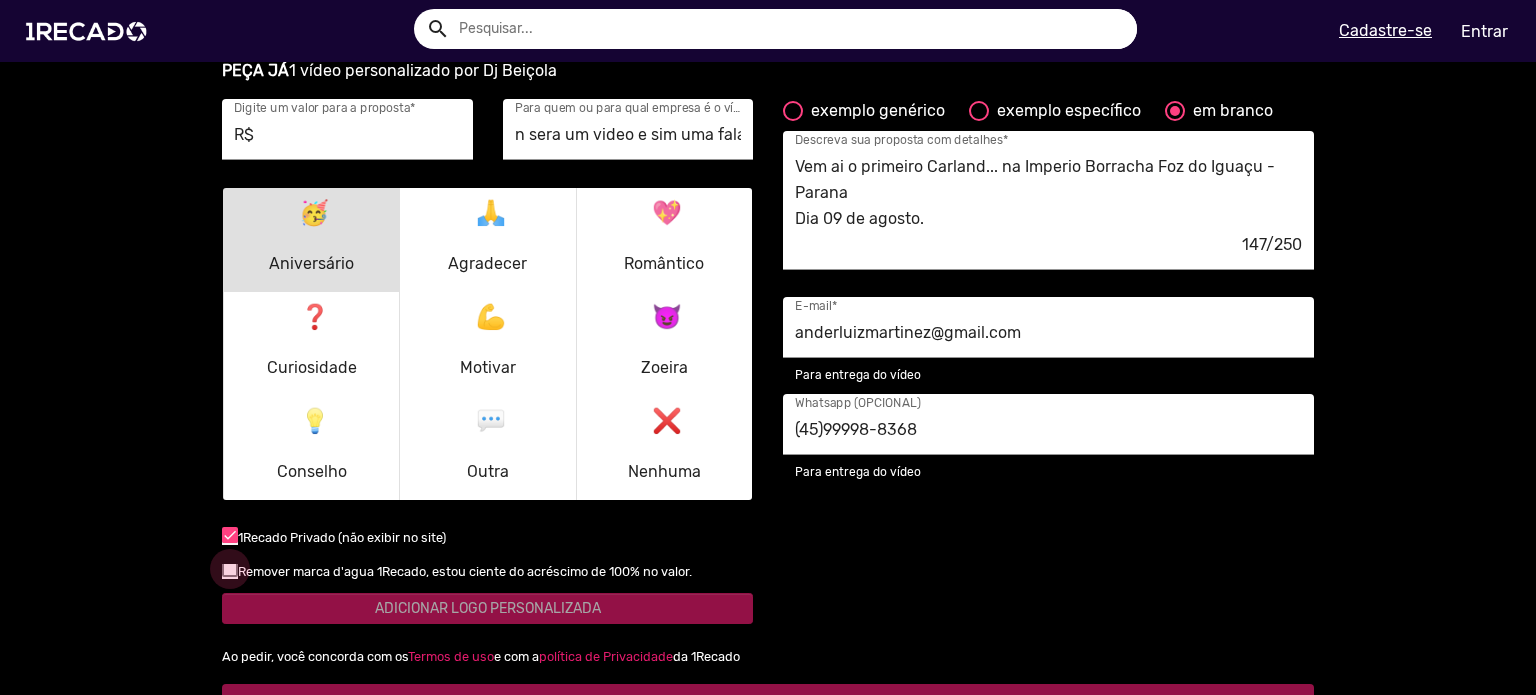 click at bounding box center (230, 569) 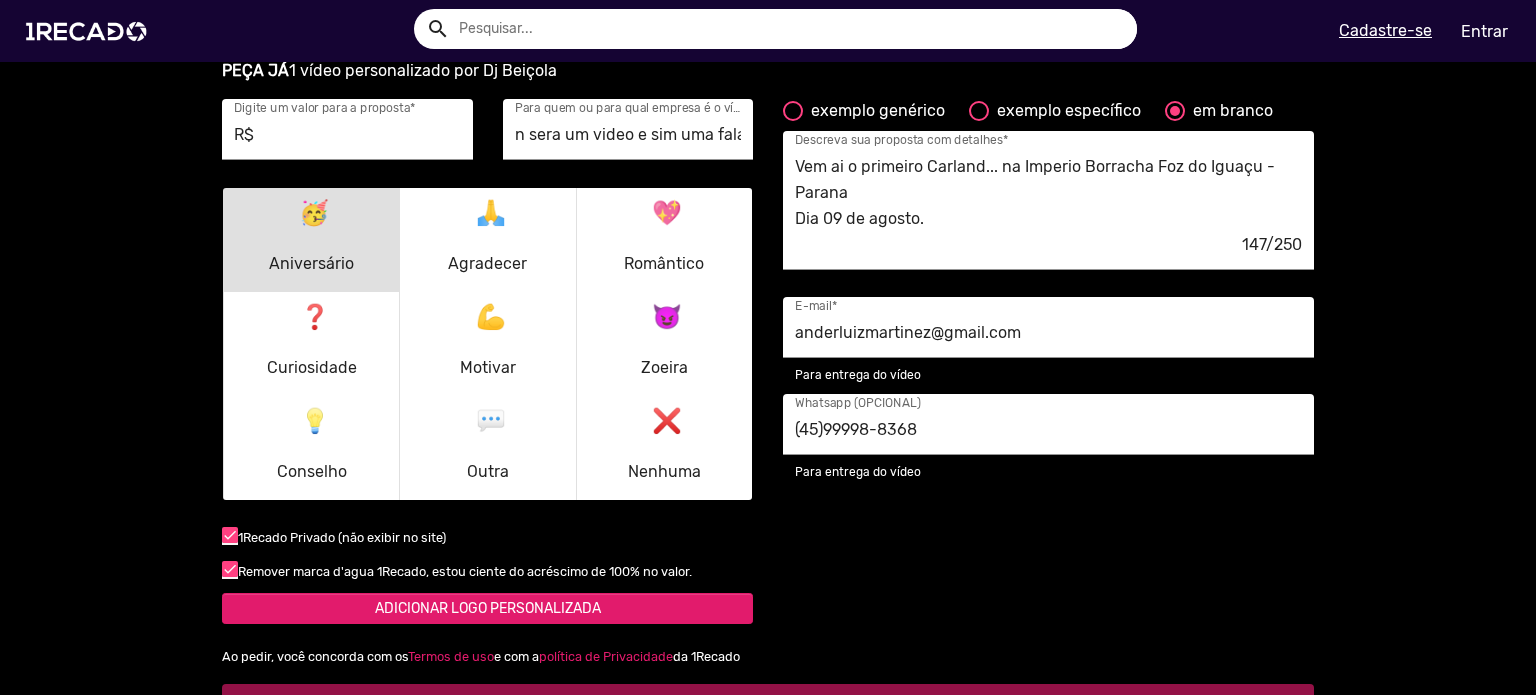 scroll, scrollTop: 1974, scrollLeft: 0, axis: vertical 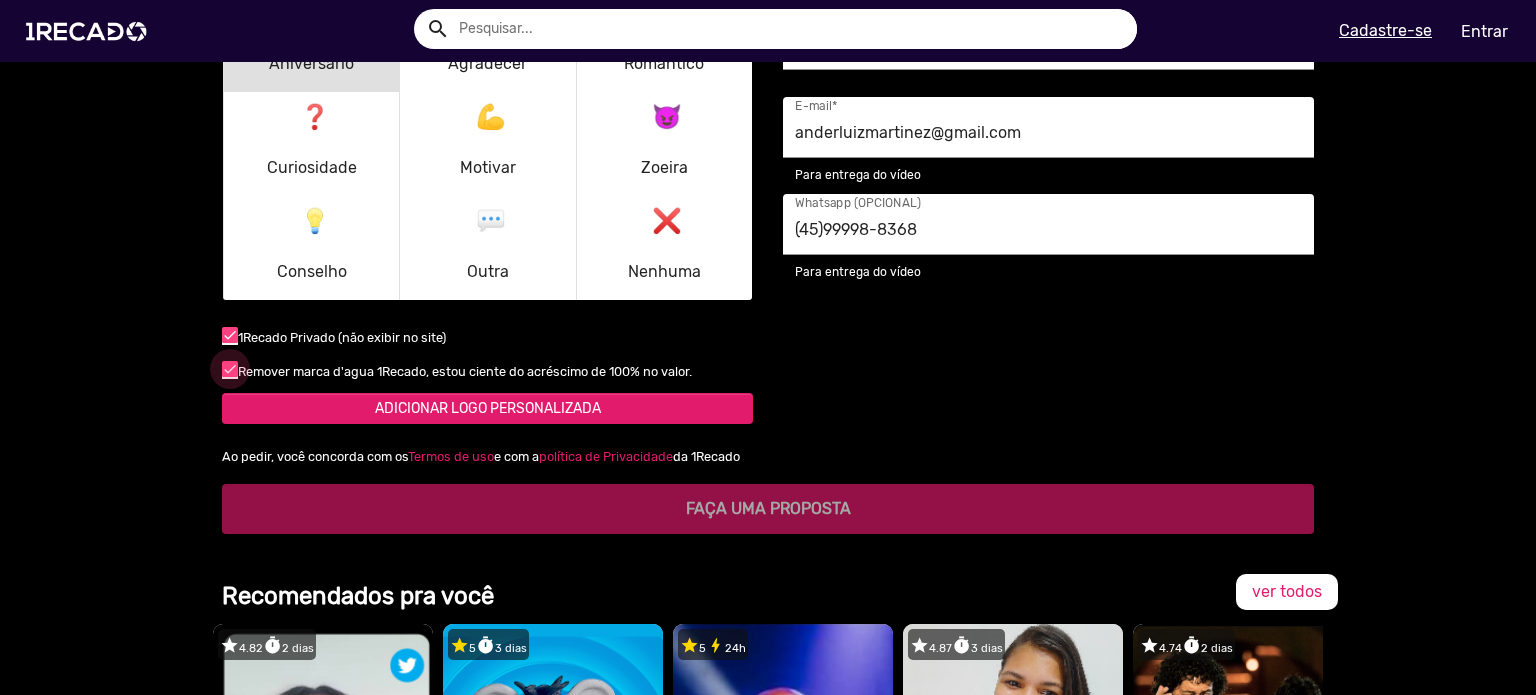 click at bounding box center (230, 369) 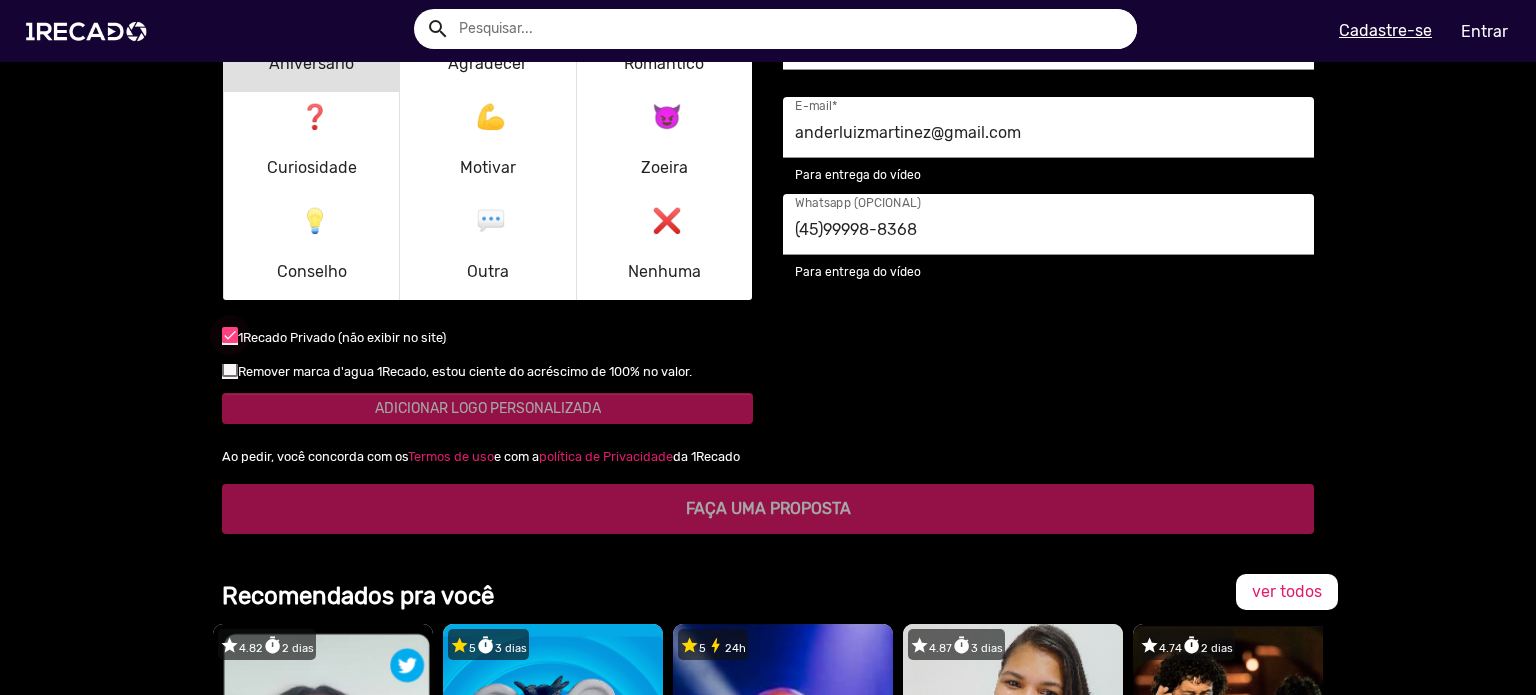 click at bounding box center [230, 335] 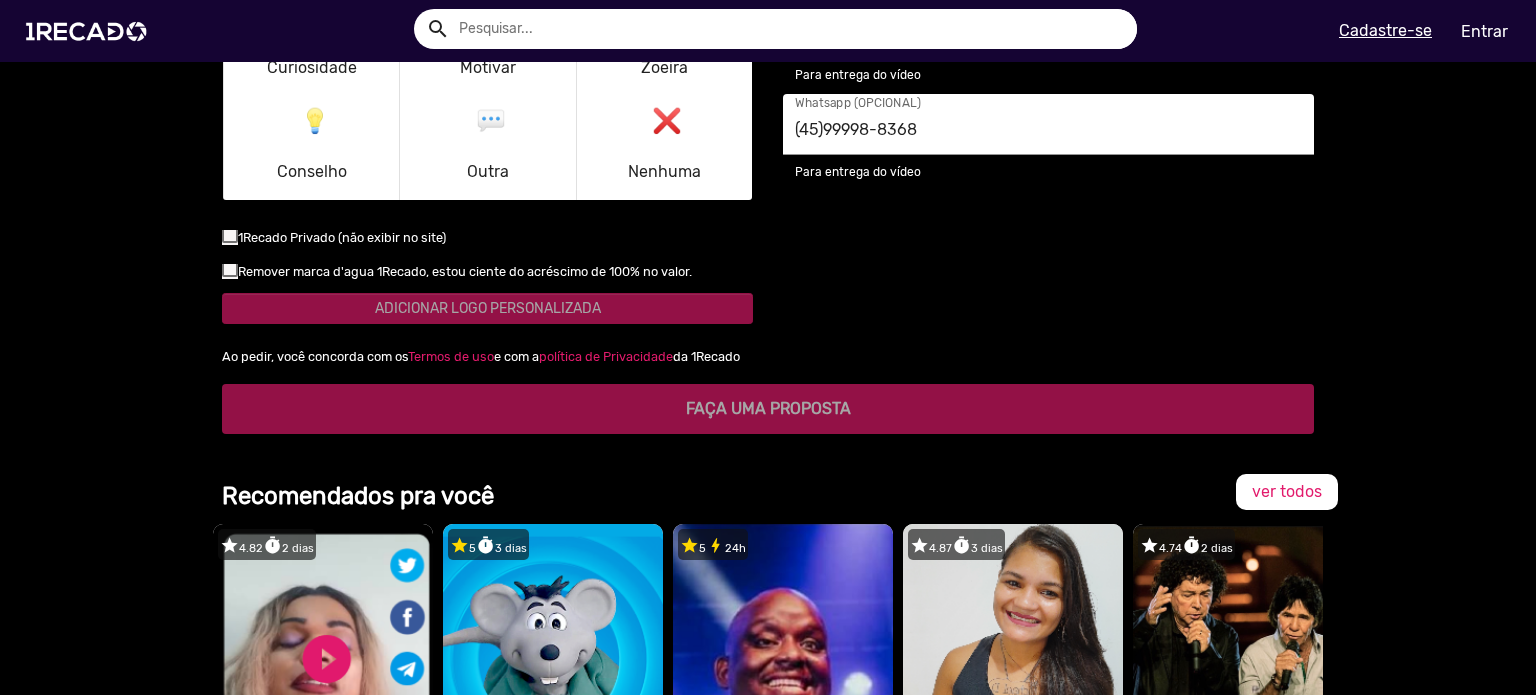 scroll, scrollTop: 1974, scrollLeft: 0, axis: vertical 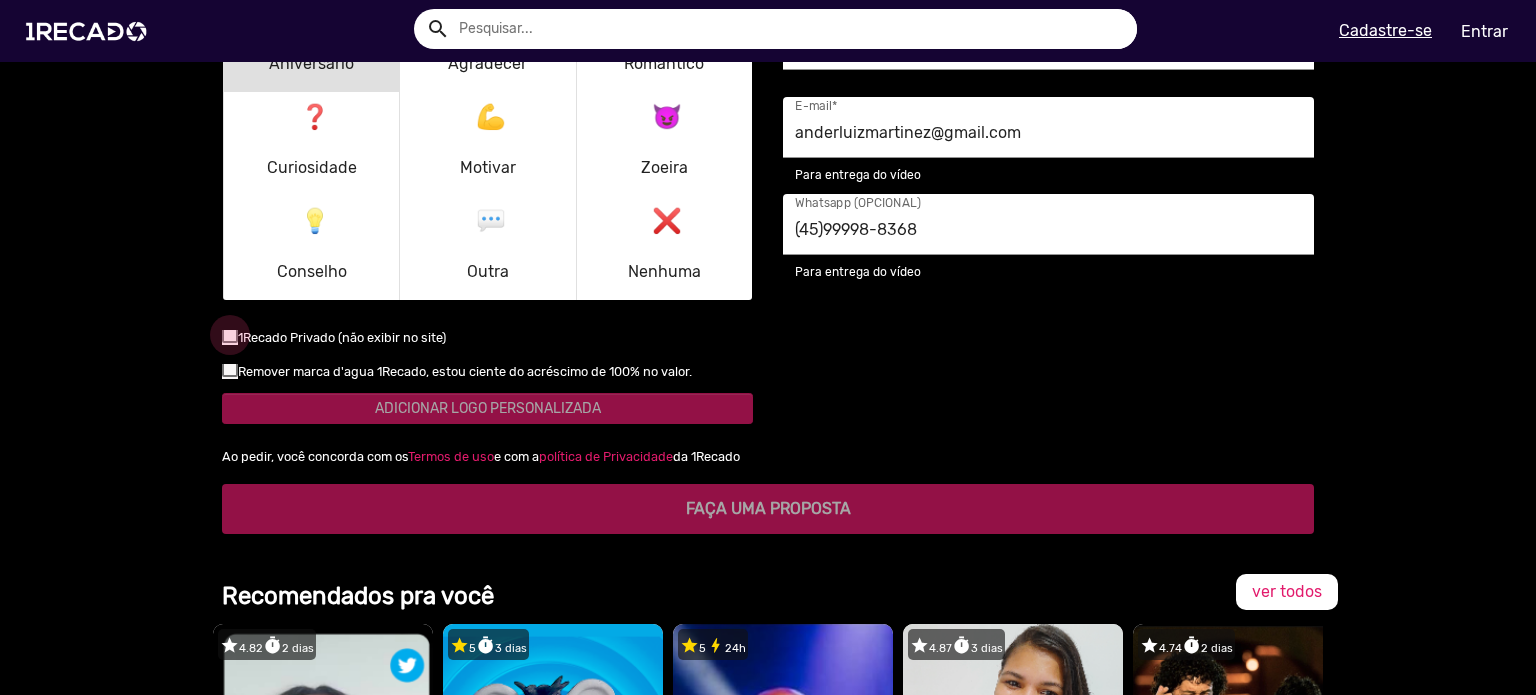 click at bounding box center [230, 335] 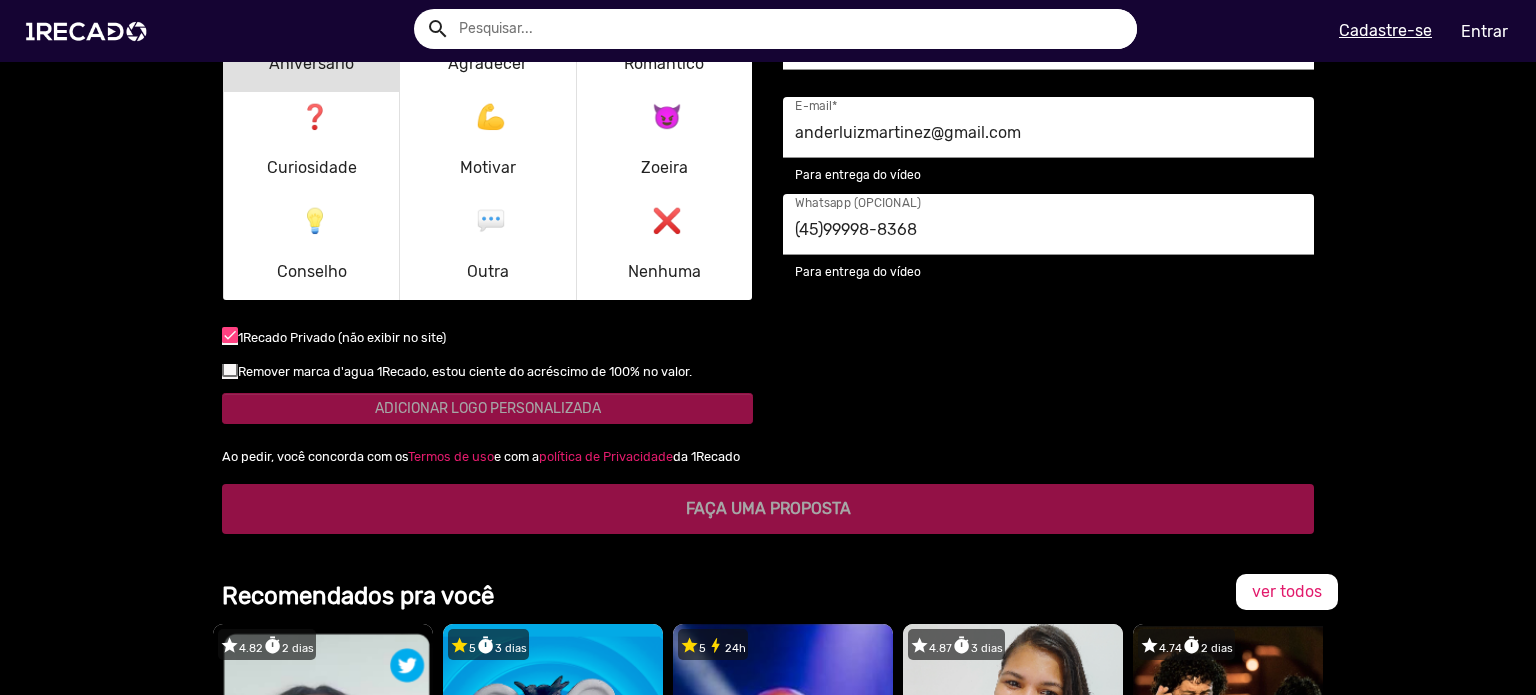 click on "Remover marca d'agua 1Recado, estou ciente do acréscimo de 100% no valor." at bounding box center [465, 371] 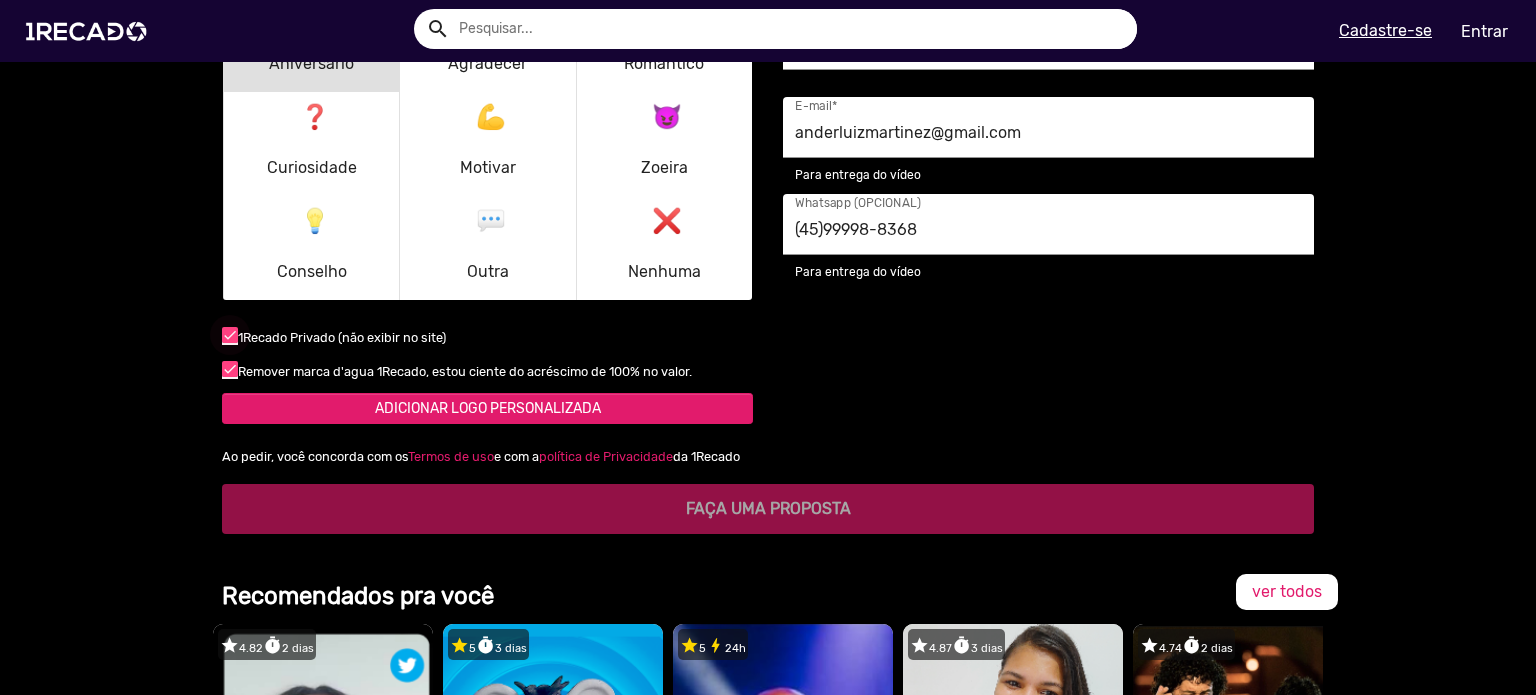 click at bounding box center [230, 335] 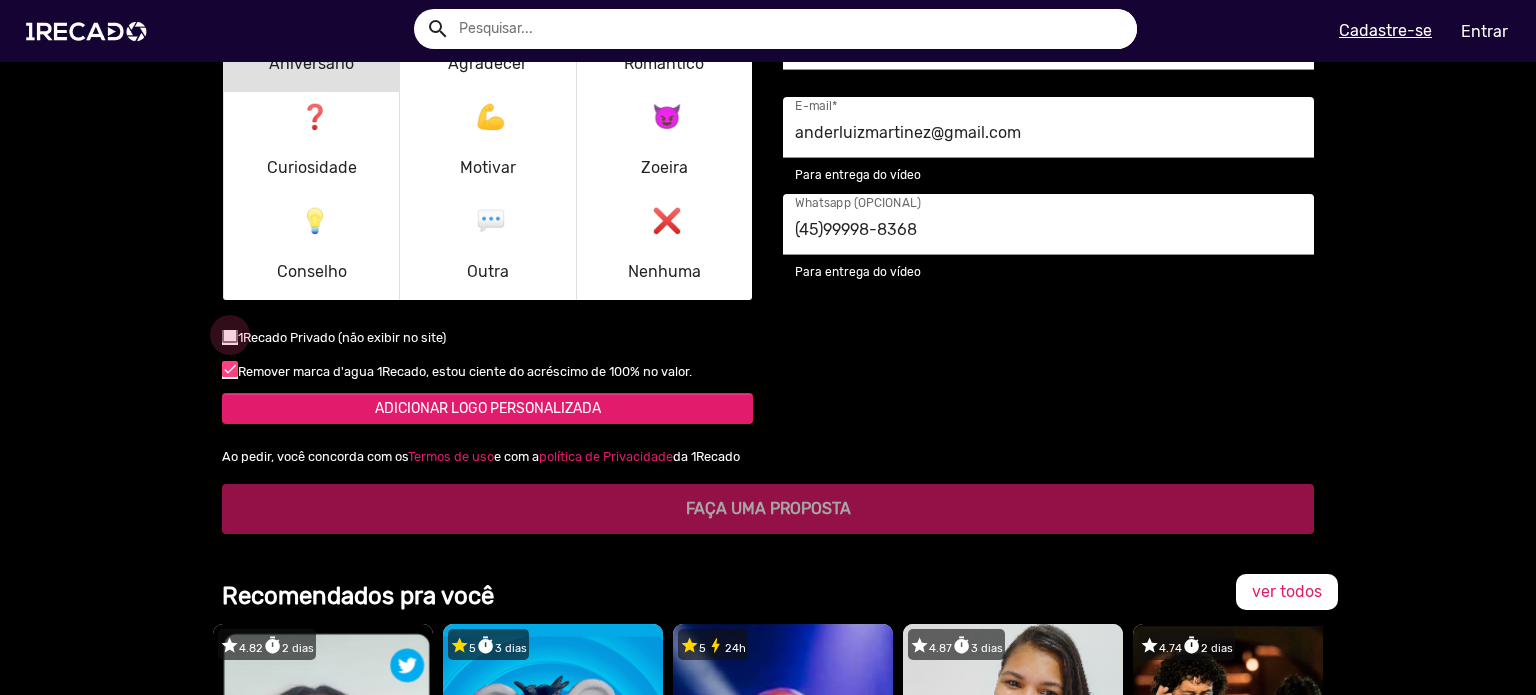 click at bounding box center [230, 335] 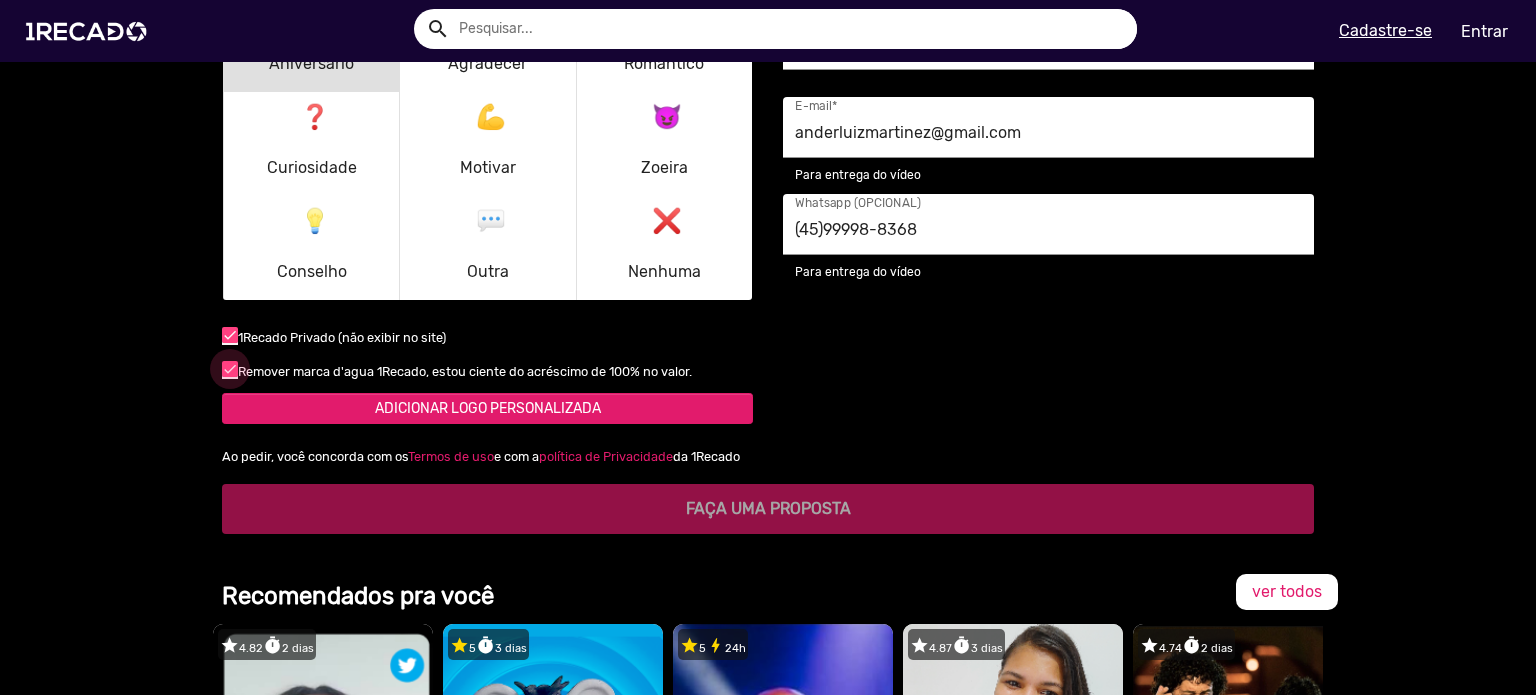 click at bounding box center [230, 369] 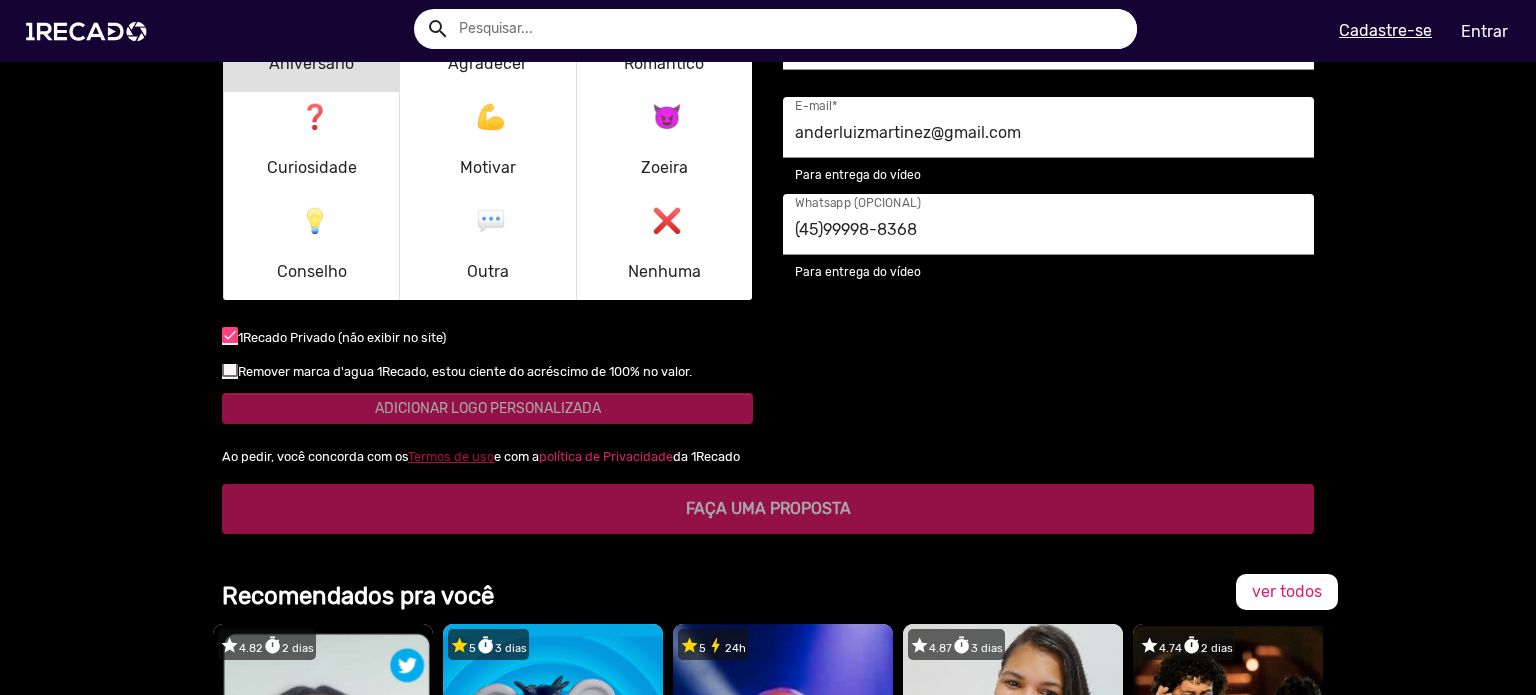 click on "Termos de uso" at bounding box center (451, 456) 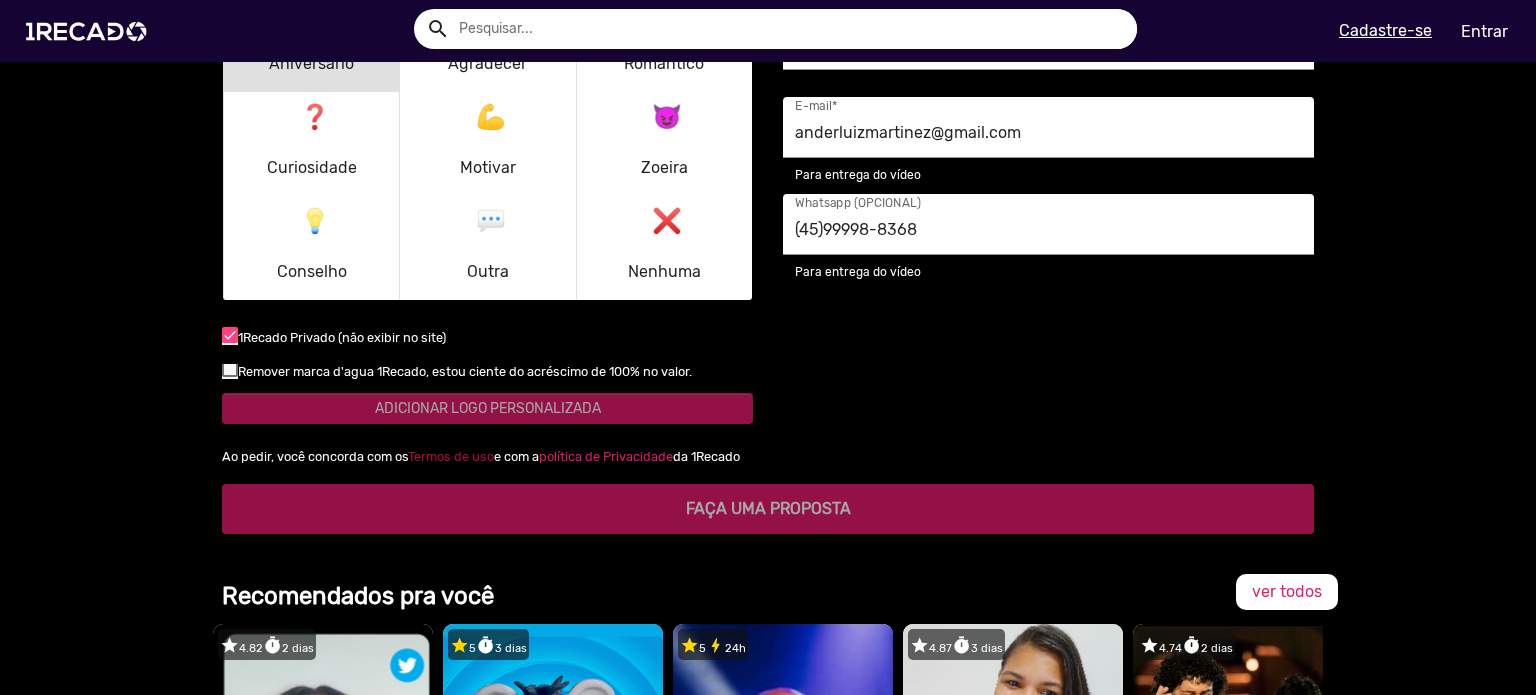 scroll, scrollTop: 2074, scrollLeft: 0, axis: vertical 